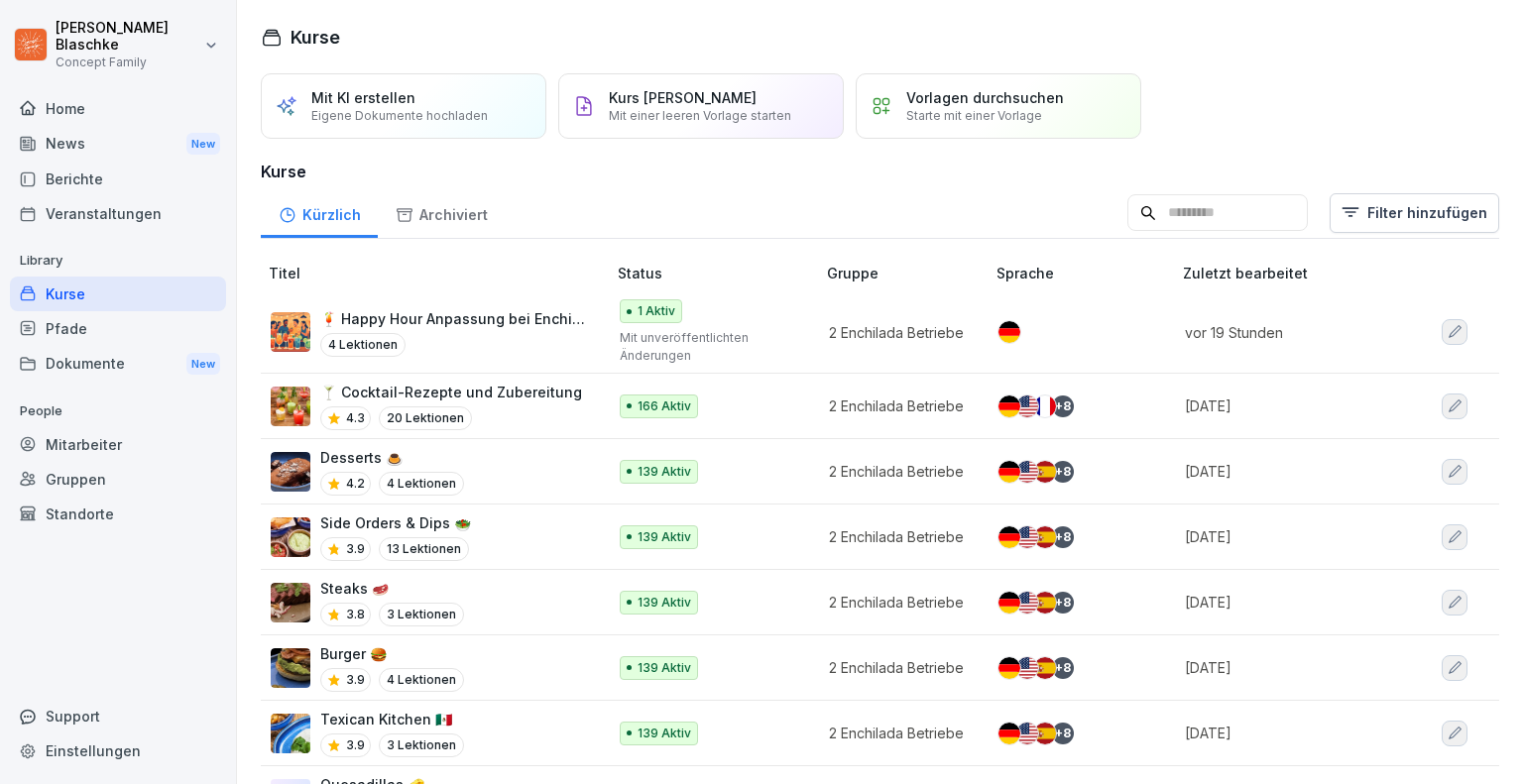 scroll, scrollTop: 0, scrollLeft: 0, axis: both 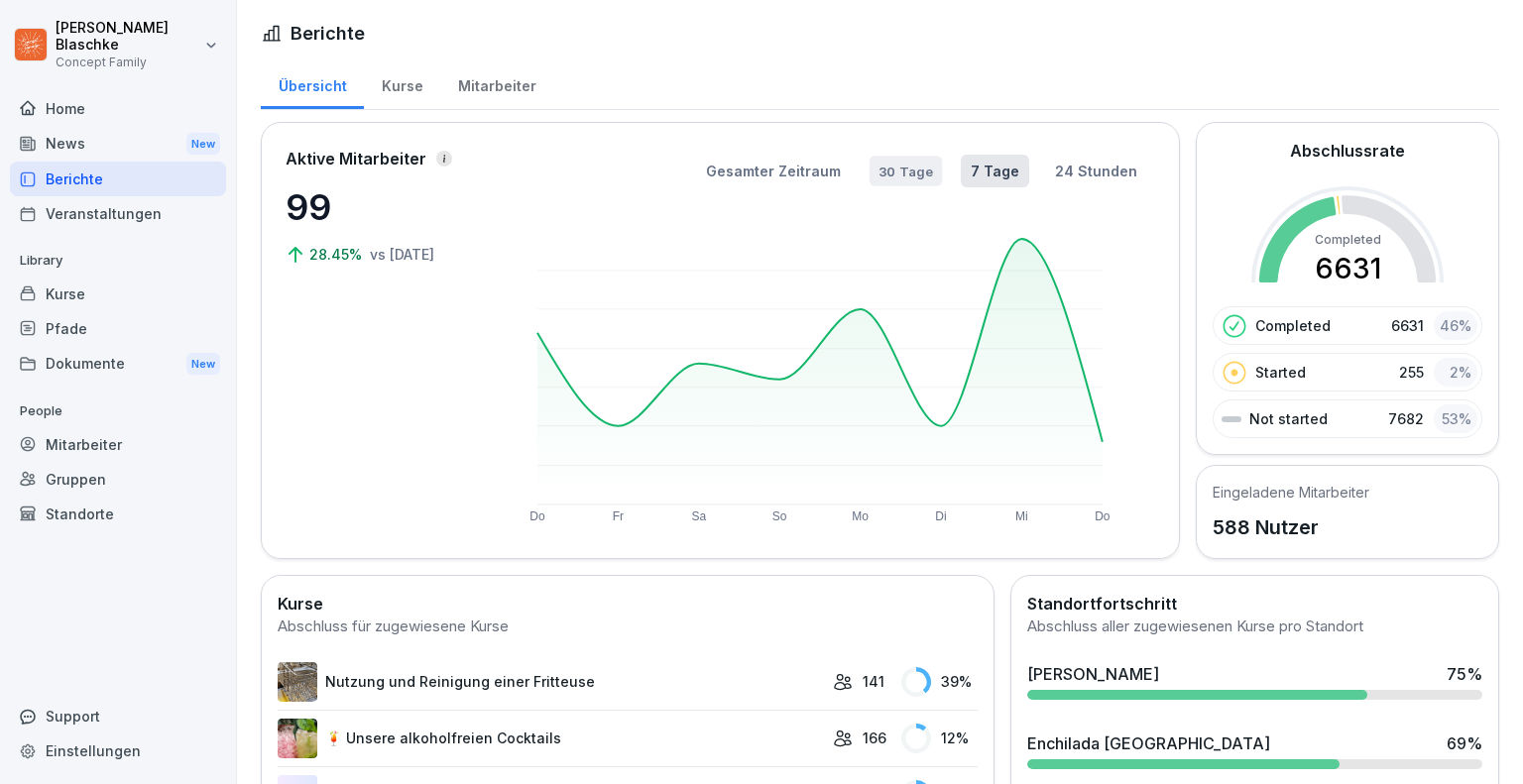click on "30 Tage" at bounding box center [905, 170] 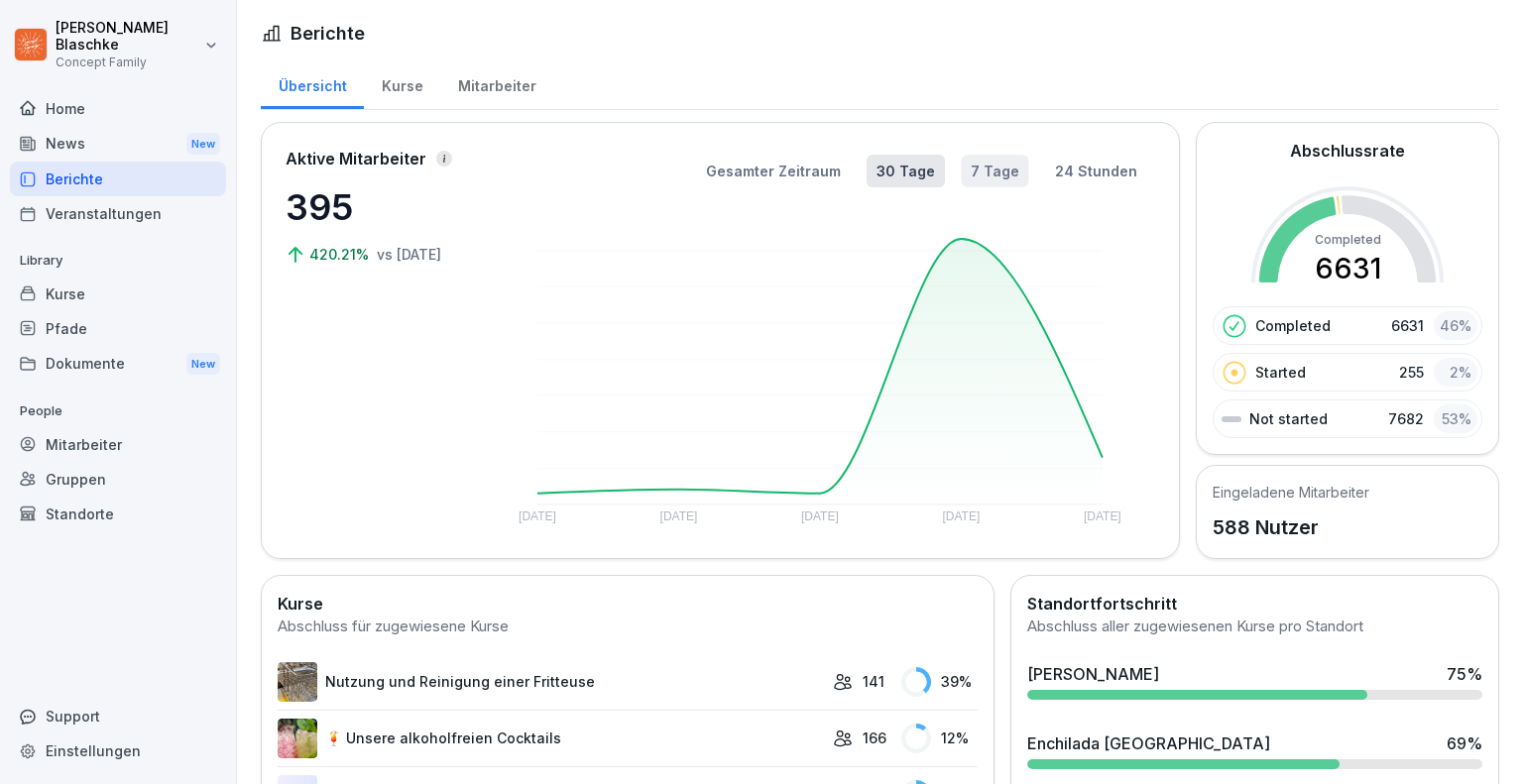 click on "7 Tage" at bounding box center [996, 170] 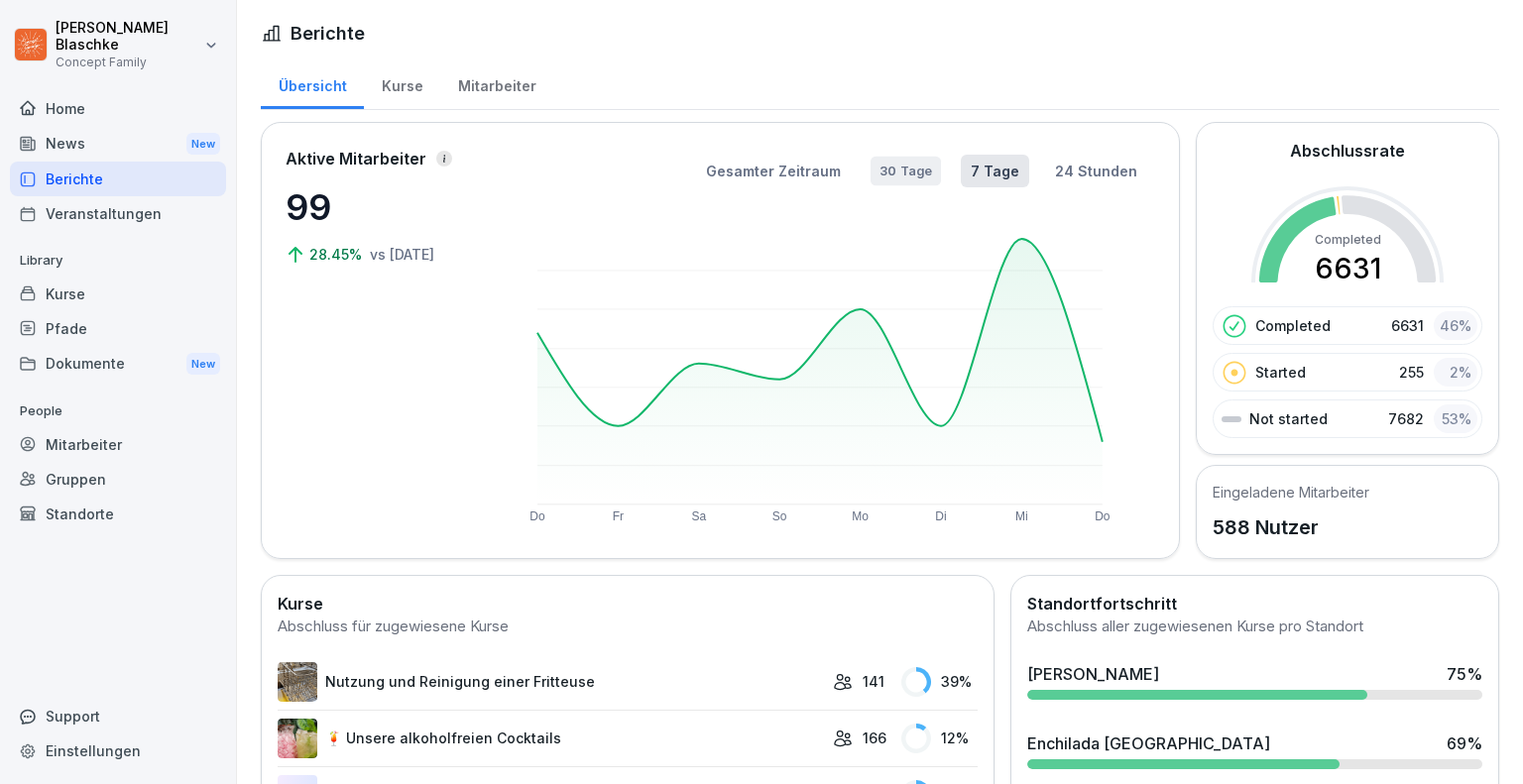 click on "30 Tage" at bounding box center [905, 171] 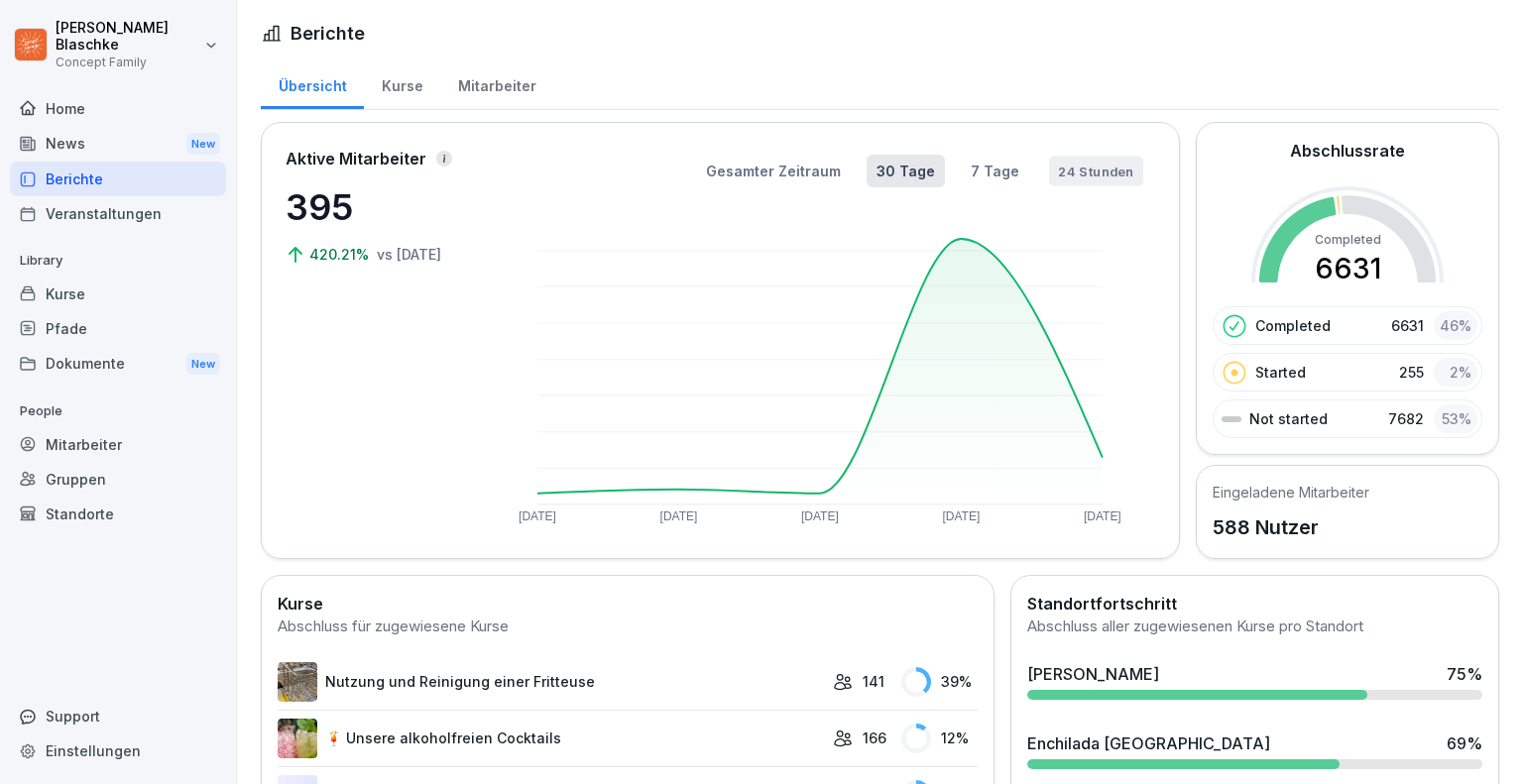 click on "24 Stunden" at bounding box center (1096, 170) 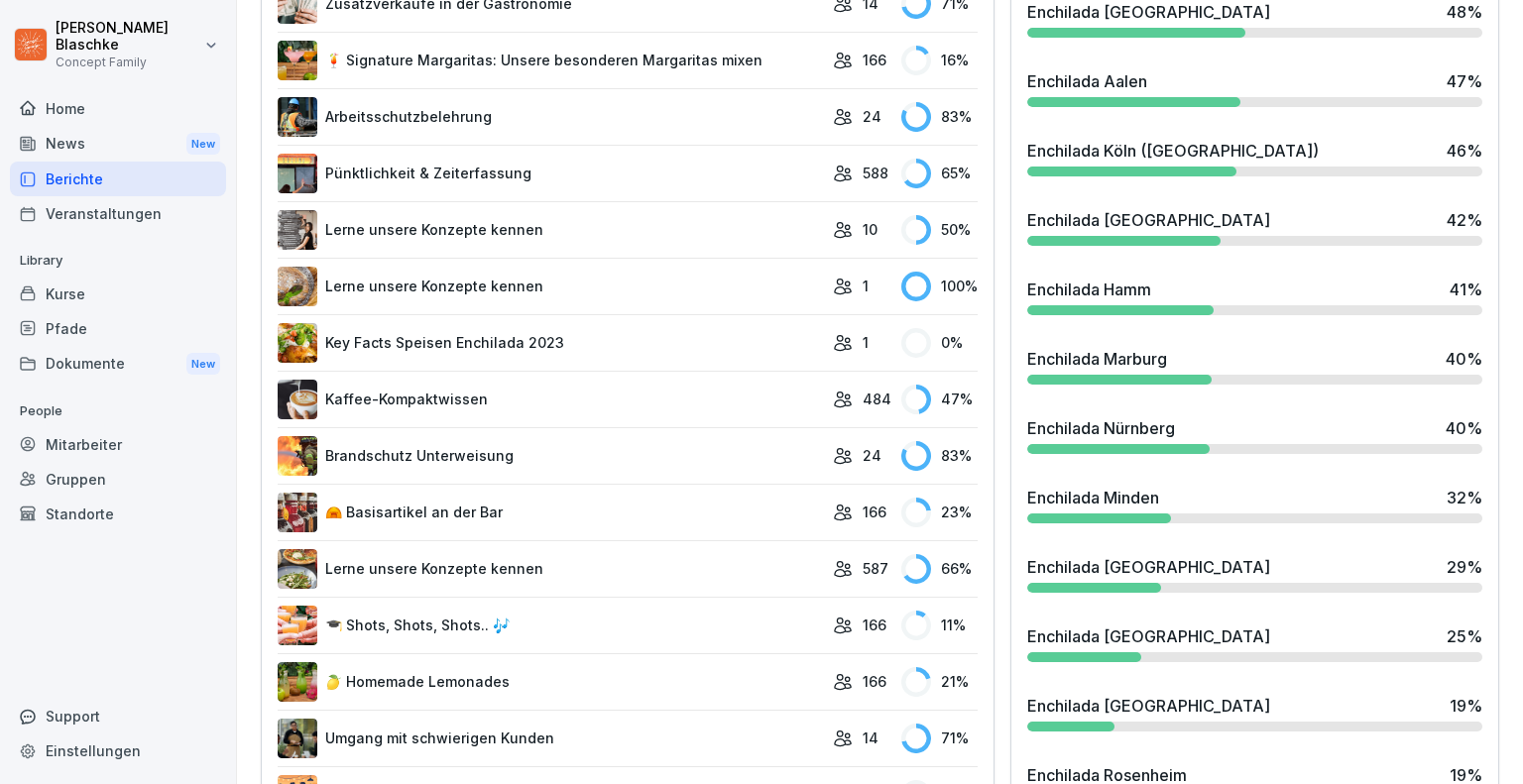 scroll, scrollTop: 0, scrollLeft: 0, axis: both 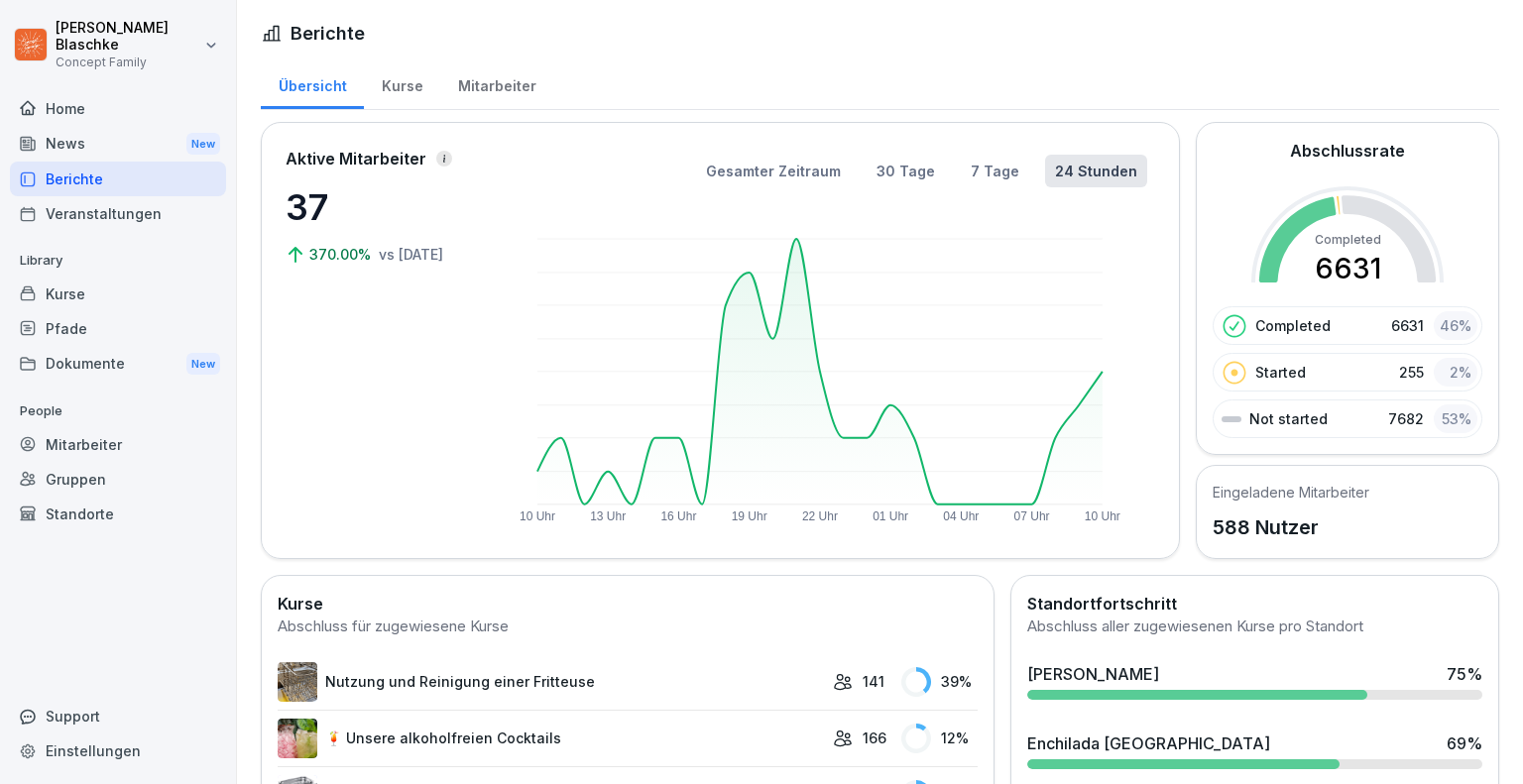 click on "Mitarbeiter" at bounding box center [497, 83] 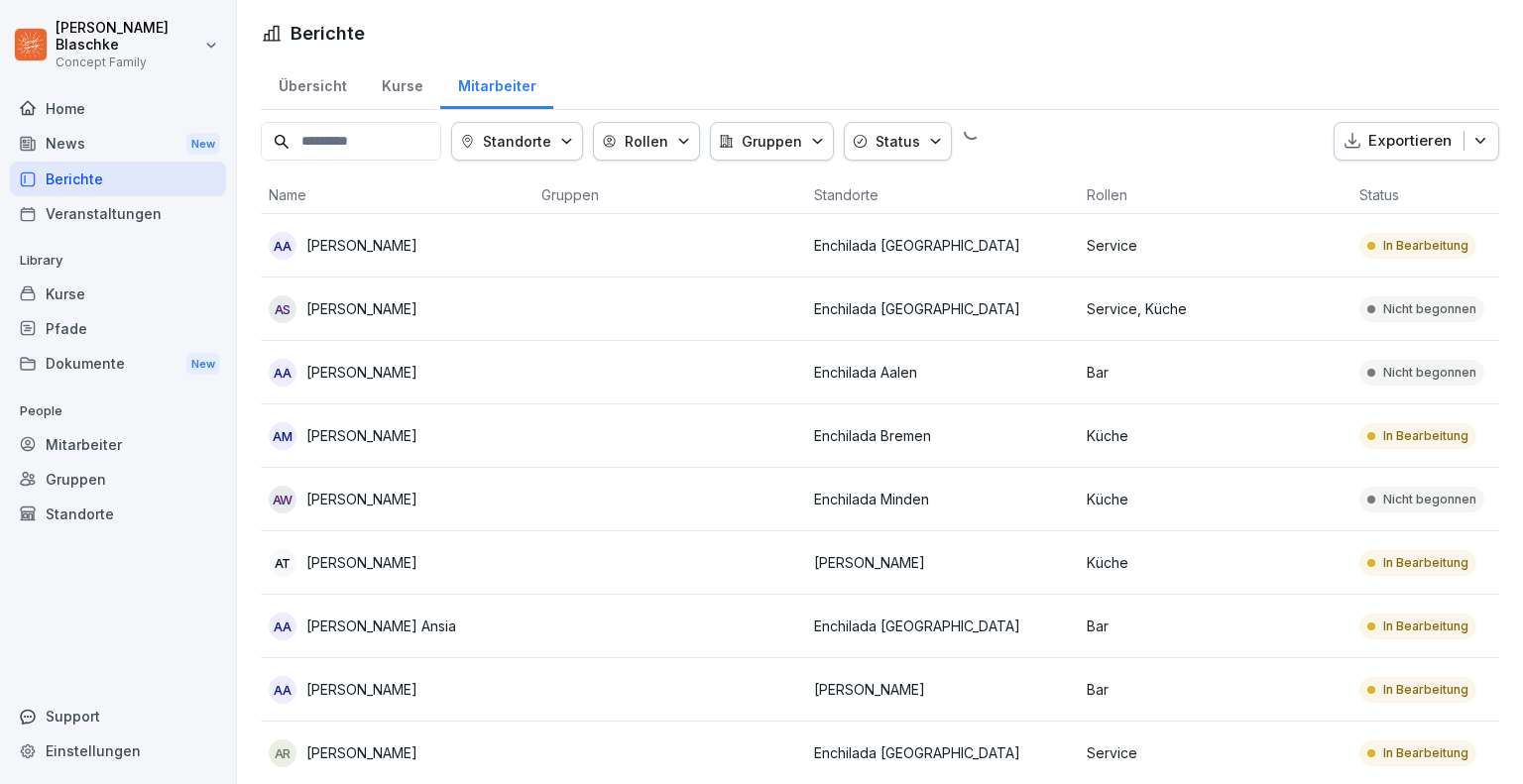 click 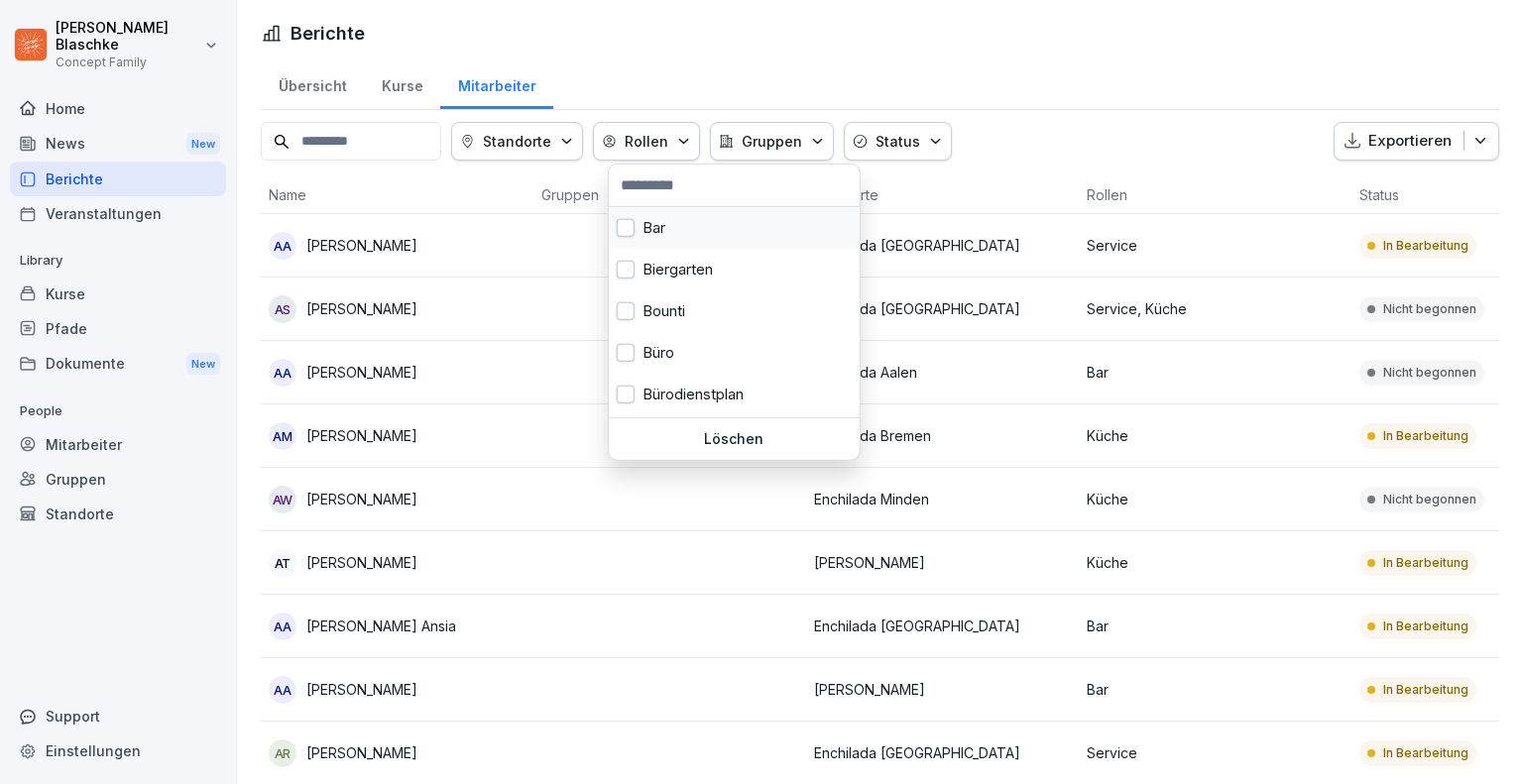 click on "Bar" at bounding box center (734, 228) 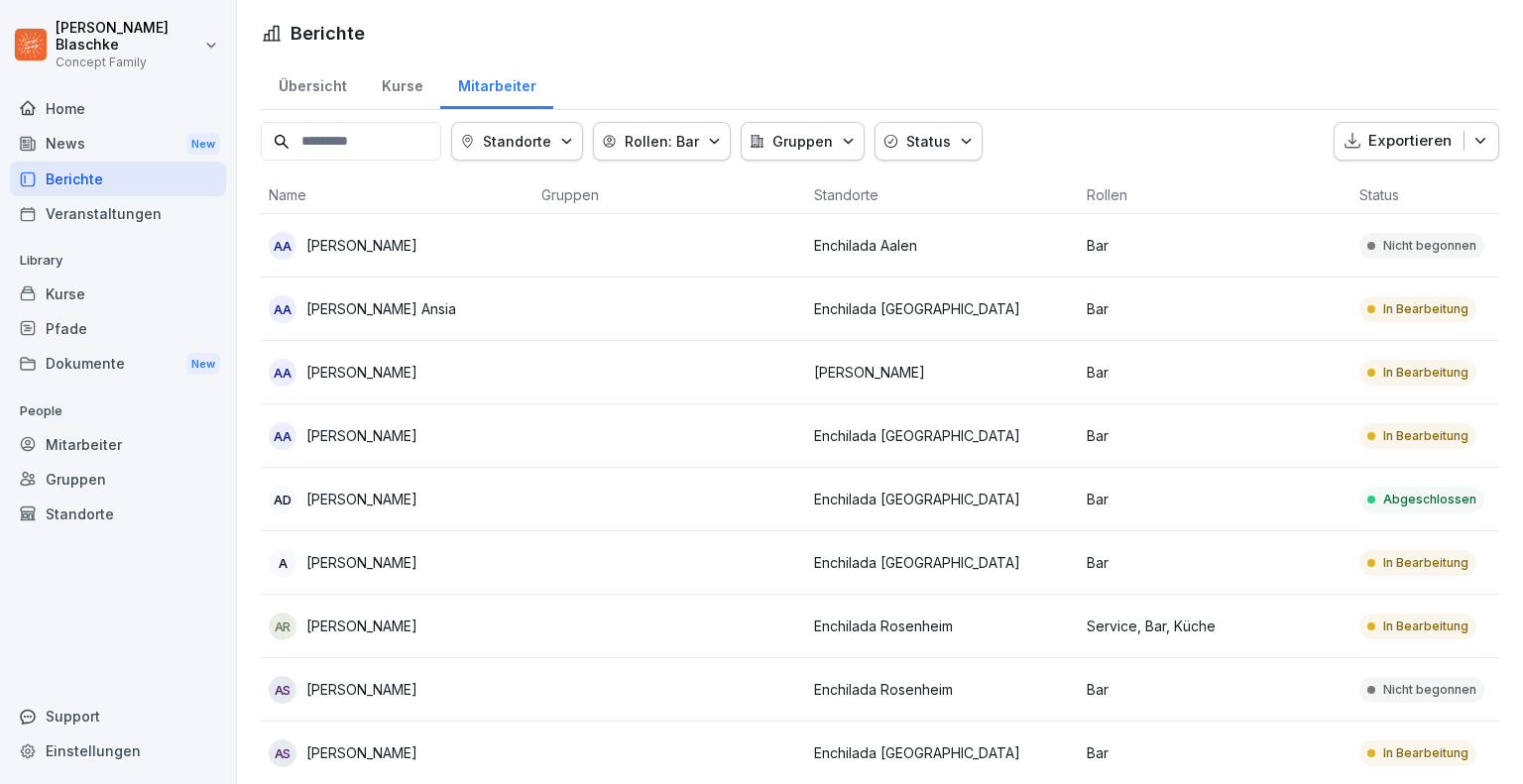 click on "[PERSON_NAME] Concept Family Home News New Berichte Veranstaltungen Library Kurse Pfade Dokumente New People Mitarbeiter Gruppen Standorte Support Einstellungen Berichte Übersicht Kurse Mitarbeiter Standorte Rollen: Bar Gruppen Status Exportieren Name Gruppen Standorte Rollen Status Fortschritt AA [PERSON_NAME] Enchilada Aalen Bar Nicht begonnen 0 % AA [PERSON_NAME] Ansia Enchilada [GEOGRAPHIC_DATA] Bar In Bearbeitung 12 % AA [PERSON_NAME] Enchilada Kempten Bar In Bearbeitung 42 % AA [PERSON_NAME] Enchilada Dresden Bar In Bearbeitung 57 % AD [PERSON_NAME] Enchilada Hannover Bar Abgeschlossen 100 % A [PERSON_NAME]  Enchilada Heilbronn Bar In Bearbeitung 8 % AR [PERSON_NAME] Enchilada Rosenheim Service, Bar, Küche In Bearbeitung 0 % AS [PERSON_NAME] [PERSON_NAME] Bar Nicht begonnen 0 % AS [PERSON_NAME] Enchilada [GEOGRAPHIC_DATA] Bar In Bearbeitung 27 % AO [PERSON_NAME] Enchilada Bayreuth Bar In Bearbeitung 55 % AH [PERSON_NAME] Harouni Enchilada Marburg Bar In Bearbeitung 9 % AS Bar" at bounding box center [762, 392] 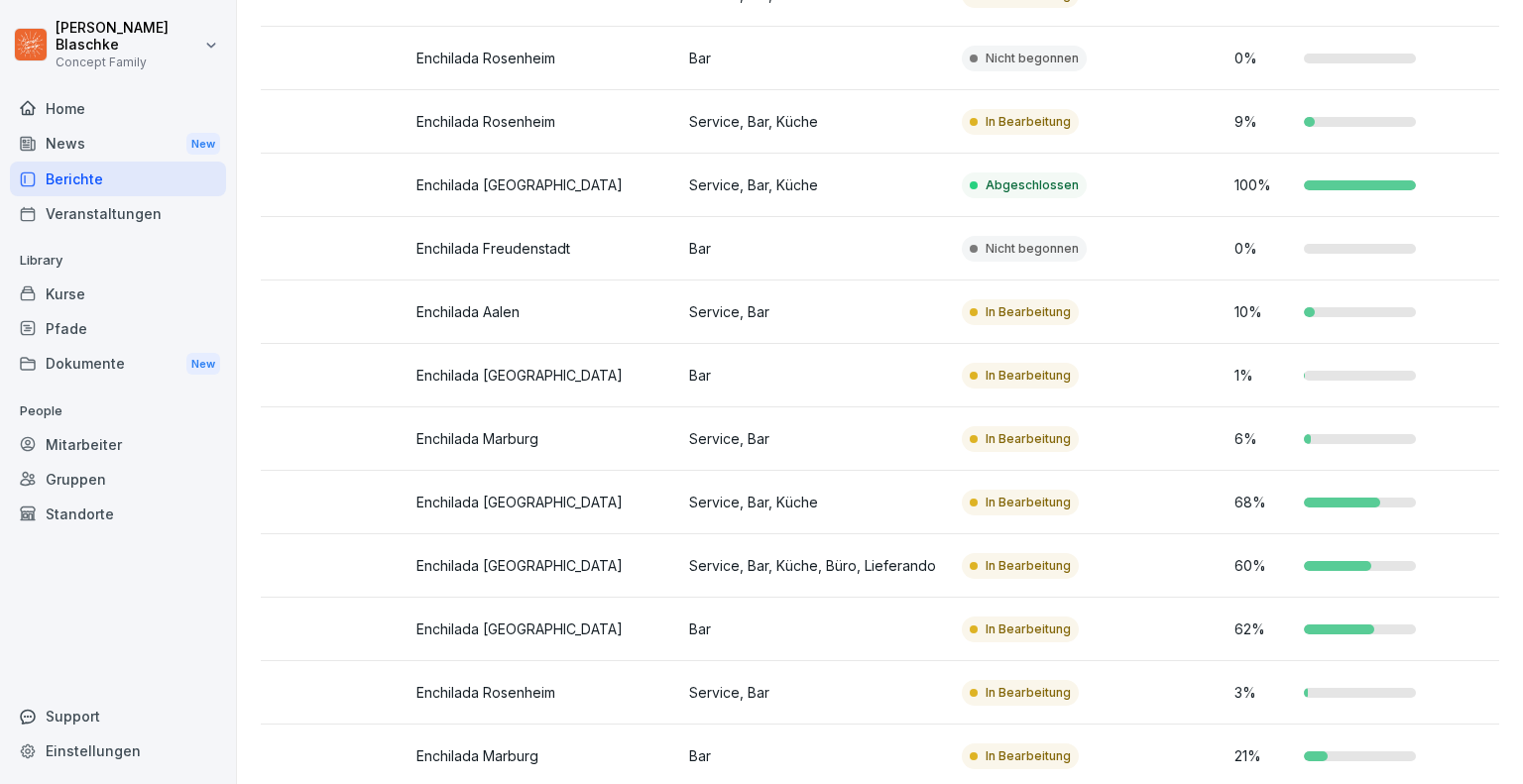 scroll, scrollTop: 9887, scrollLeft: 0, axis: vertical 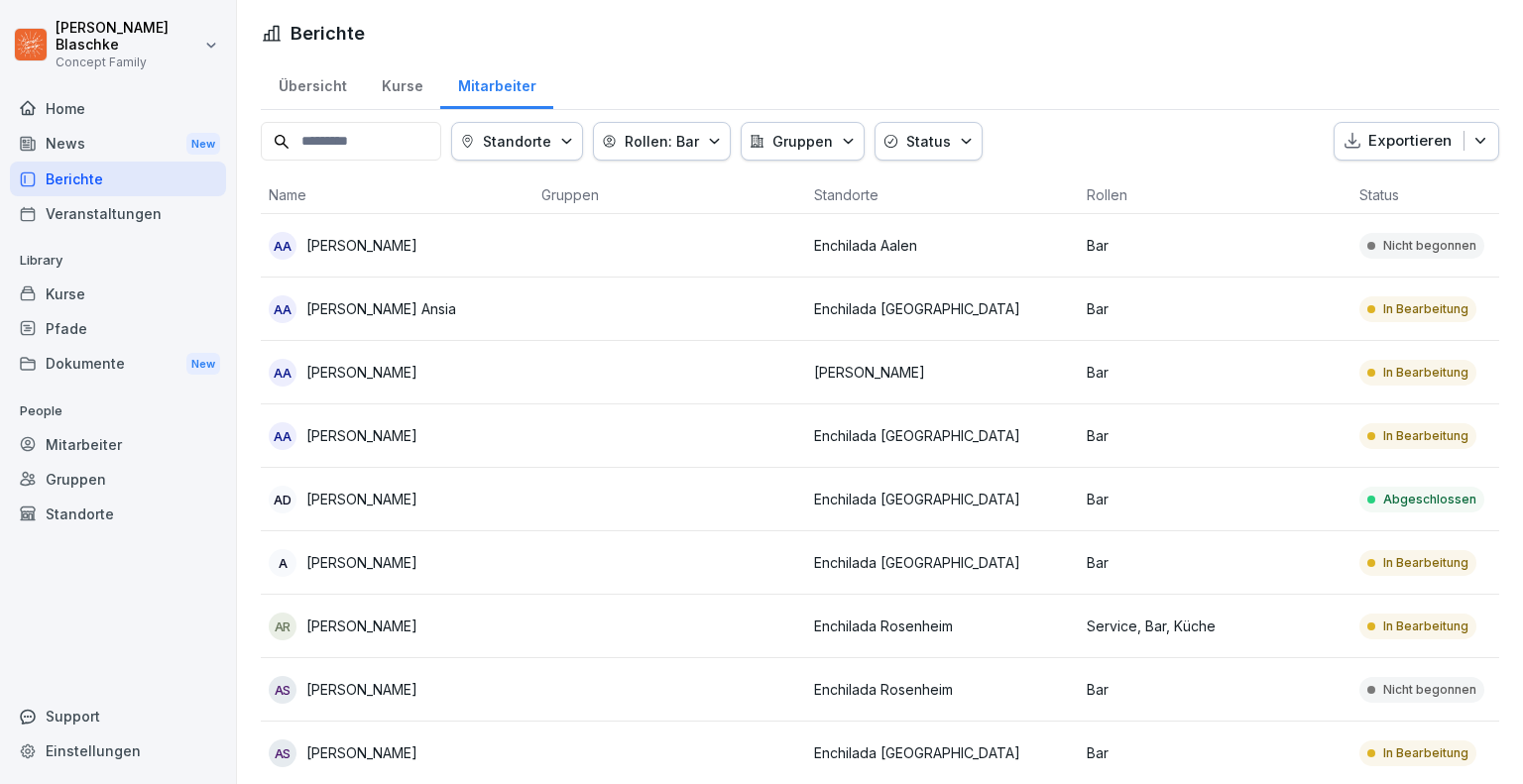 click on "Gruppen" at bounding box center [802, 141] 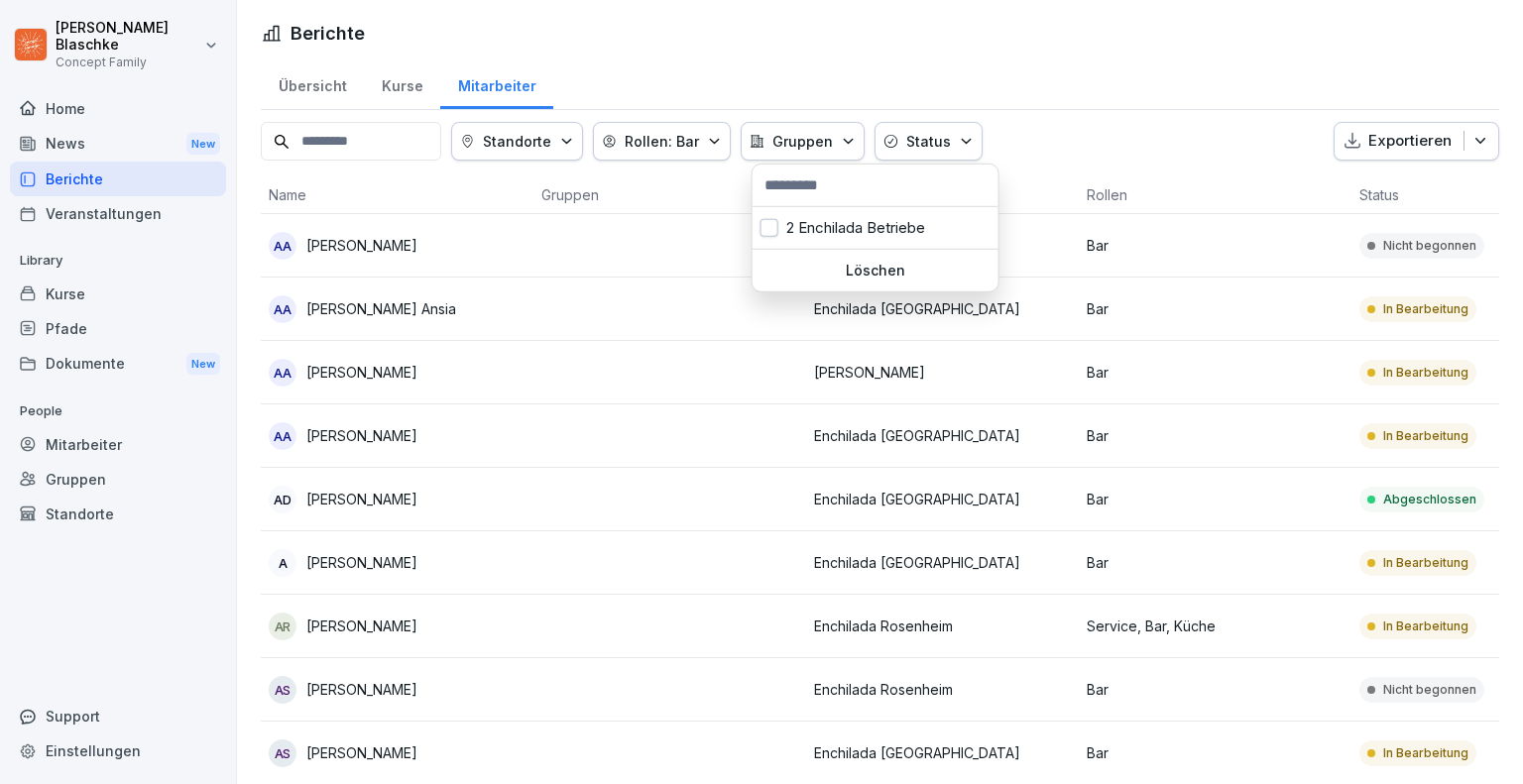 click 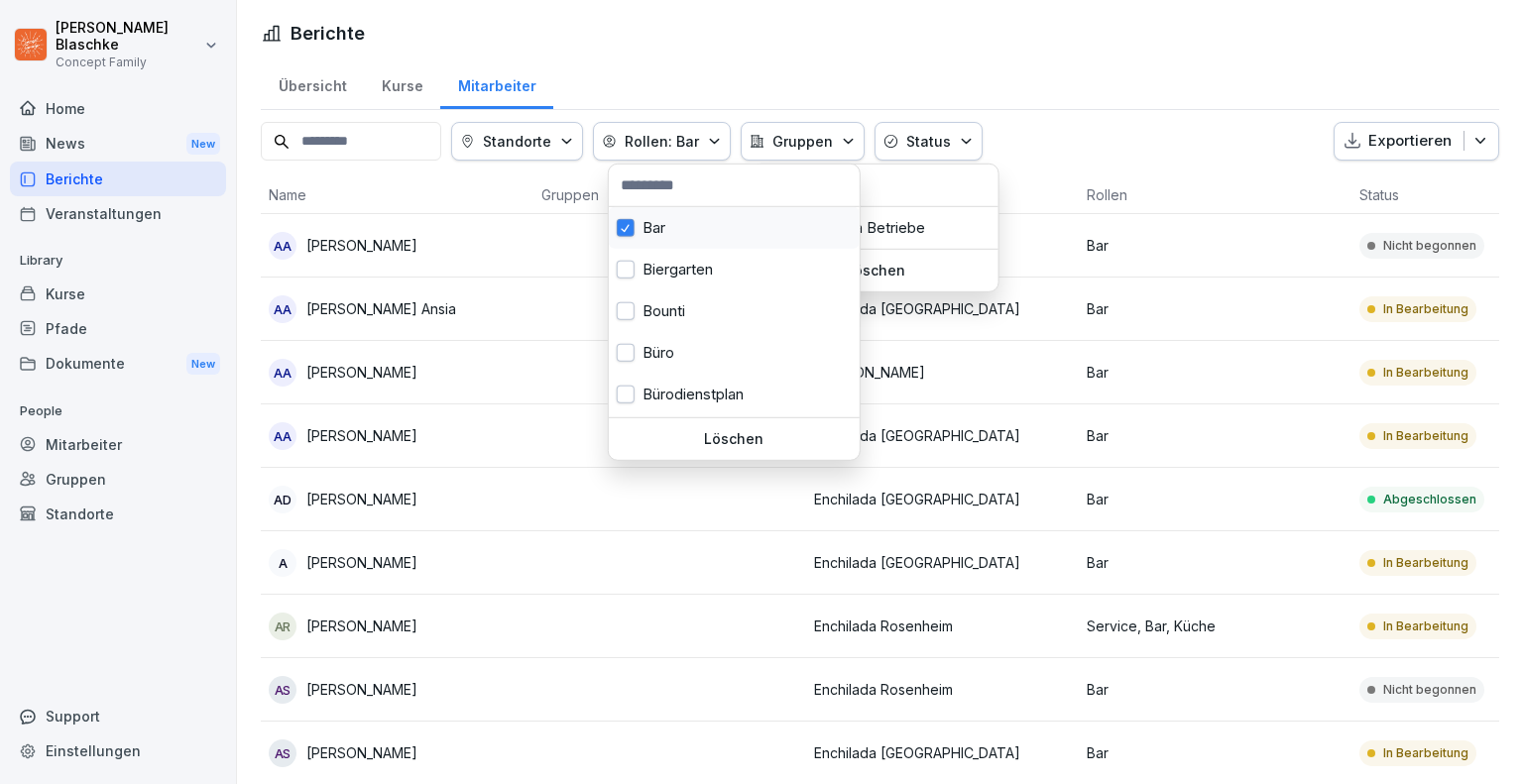 click on "Bar" at bounding box center [734, 228] 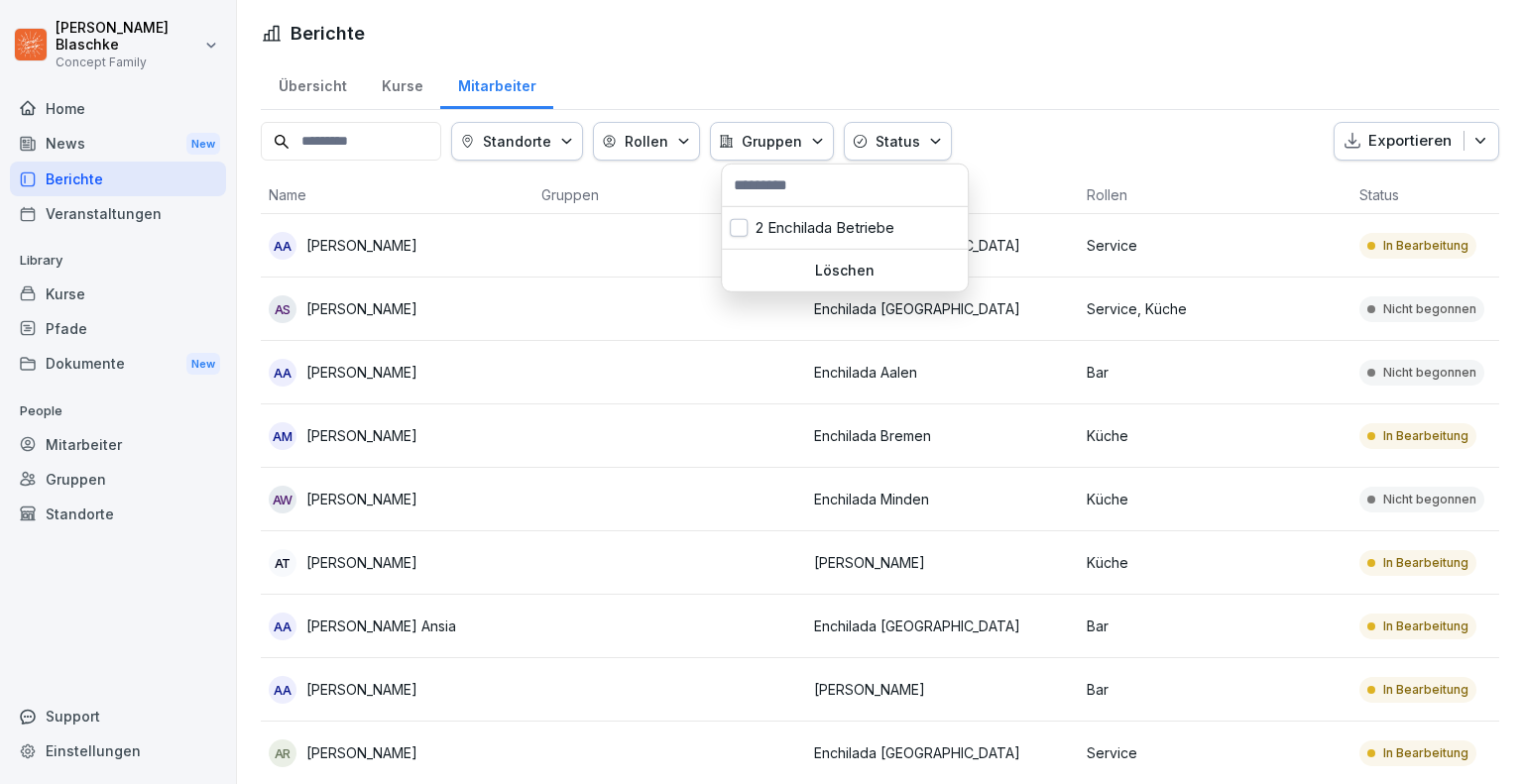 click on "[PERSON_NAME] Concept Family Home News New Berichte Veranstaltungen Library Kurse Pfade Dokumente New People Mitarbeiter Gruppen Standorte Support Einstellungen Berichte Übersicht Kurse Mitarbeiter Standorte Rollen Gruppen Status Exportieren Name Gruppen Standorte Rollen Status Fortschritt AA [PERSON_NAME] Enchilada Wuppertal Service In Bearbeitung 0 % AS [PERSON_NAME] Enchilada Aschaffenburg Service, Küche Nicht begonnen 0 % AA [PERSON_NAME] Enchilada Aalen Bar Nicht begonnen 0 % AM [PERSON_NAME] Enchilada Bremen Küche In Bearbeitung 29 % AW [PERSON_NAME] Enchilada Minden Küche Nicht begonnen 0 % AT [PERSON_NAME] Enchilada Kempten Küche In Bearbeitung 71 % AA [PERSON_NAME] [PERSON_NAME] [GEOGRAPHIC_DATA] Bar In Bearbeitung 12 % AA [PERSON_NAME] Enchilada Kempten Bar In Bearbeitung 42 % AR [PERSON_NAME] Enchilada Leipzig Service In Bearbeitung 91 % AD [PERSON_NAME] Enchilada Karlsruhe Service Nicht begonnen 0 % AA [PERSON_NAME] Enchilada [GEOGRAPHIC_DATA] Bar In Bearbeitung 57 % AD" at bounding box center [762, 392] 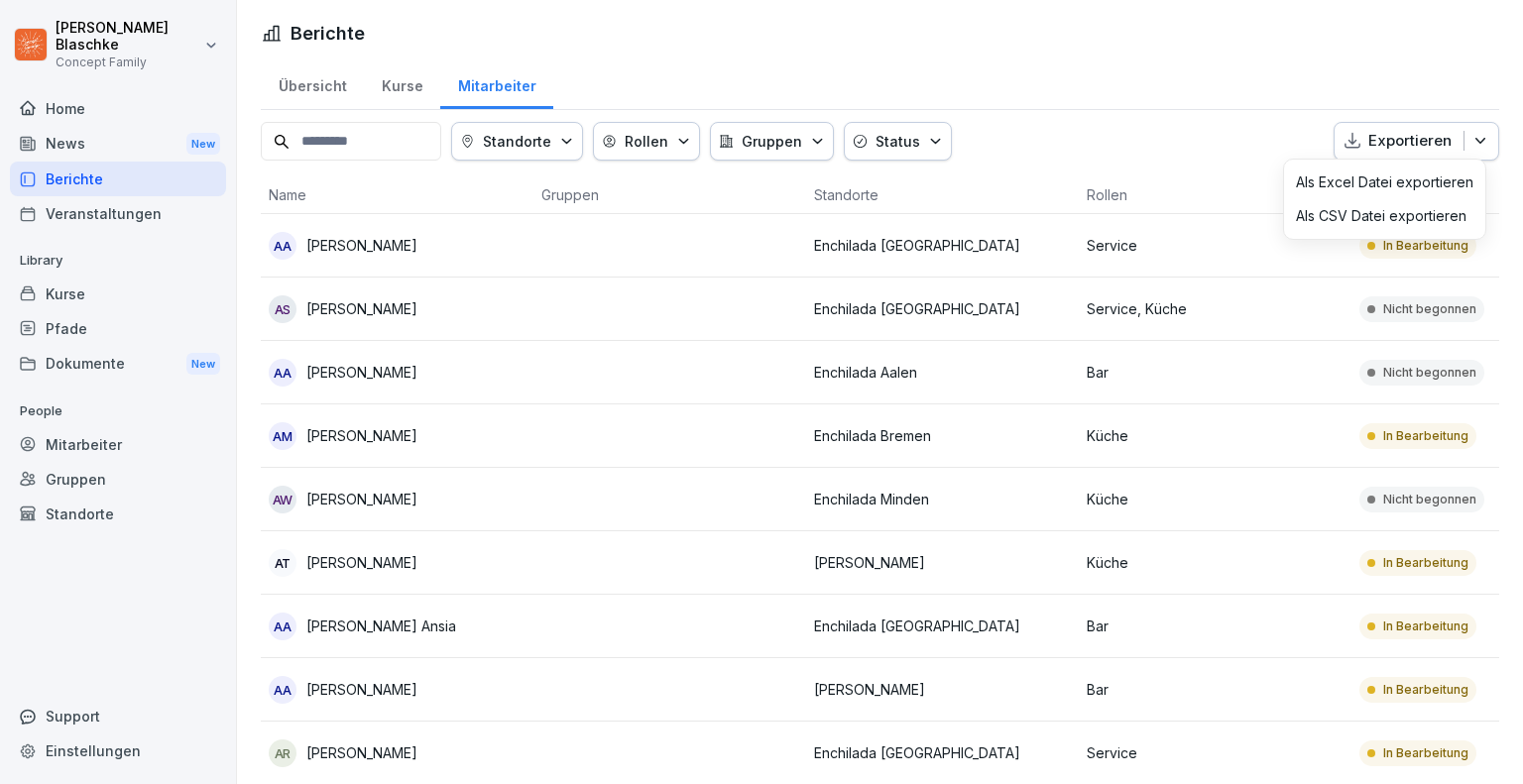 click on "Als Excel Datei exportieren" at bounding box center [1384, 182] 